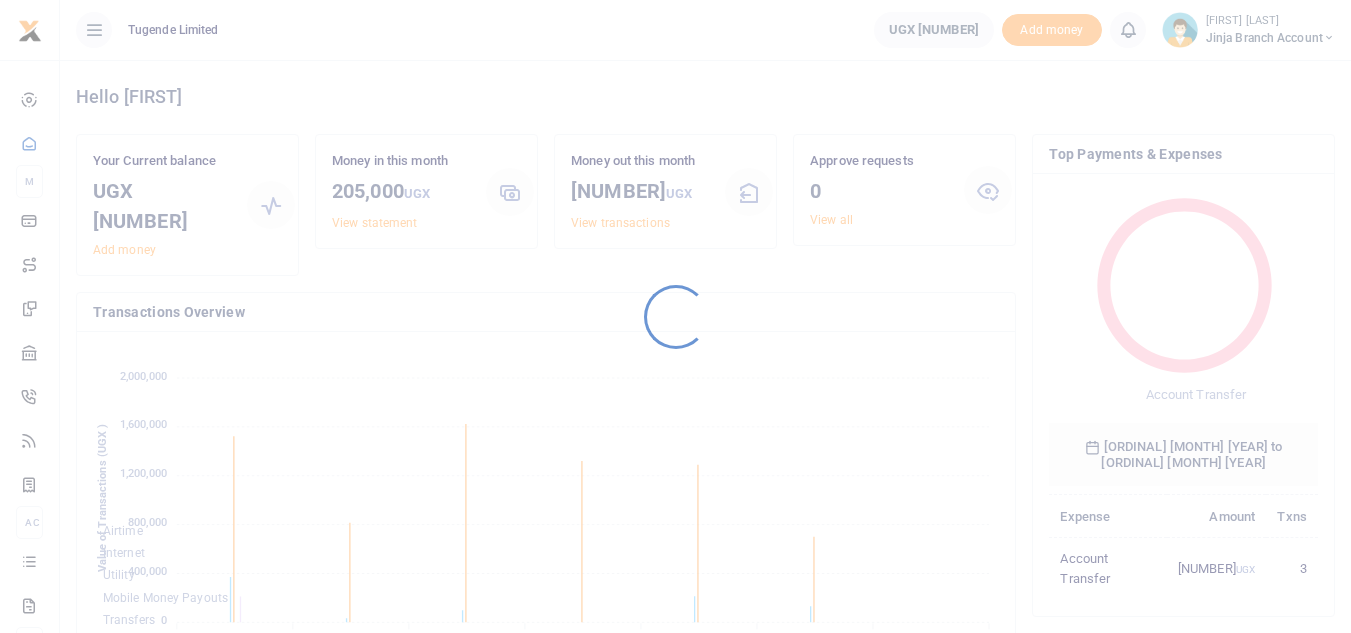 scroll, scrollTop: 0, scrollLeft: 0, axis: both 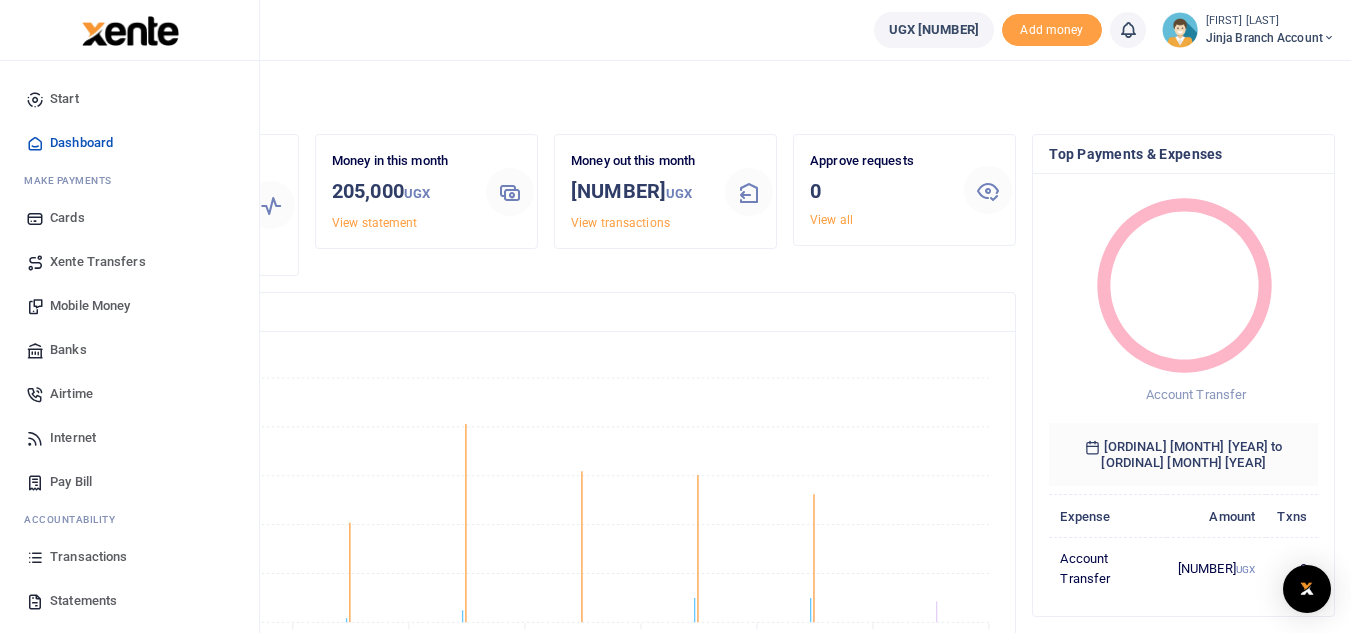 click on "Transactions" at bounding box center (88, 557) 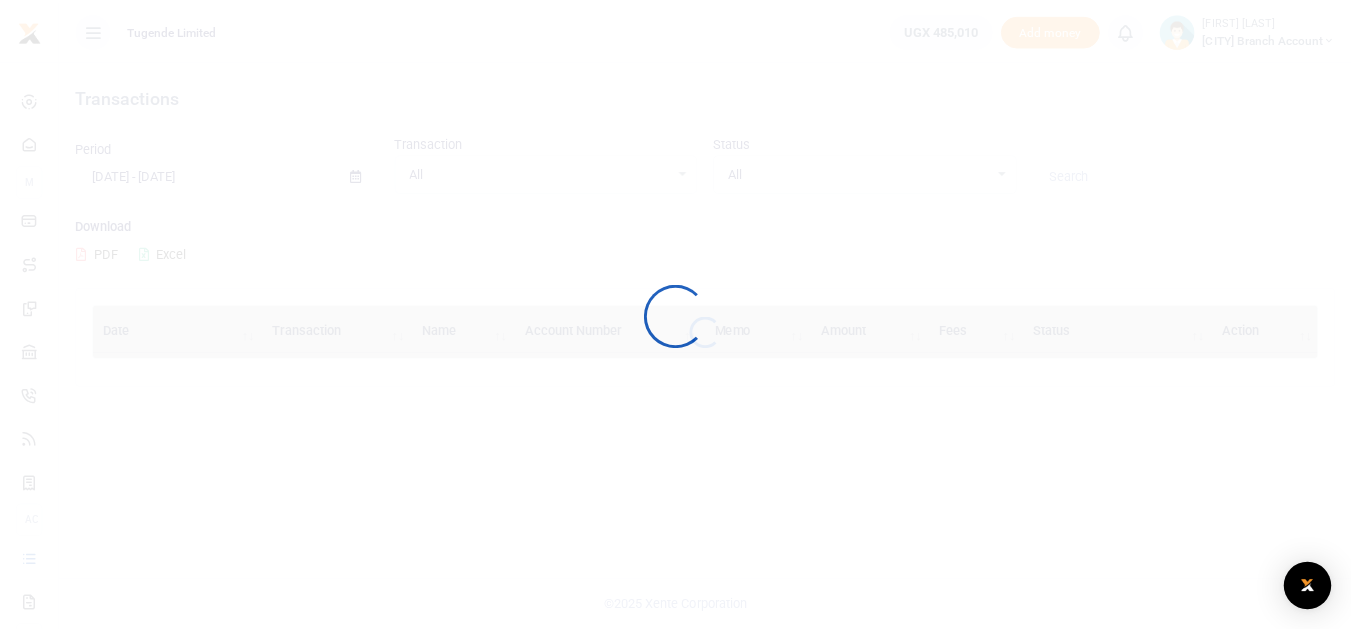 scroll, scrollTop: 0, scrollLeft: 0, axis: both 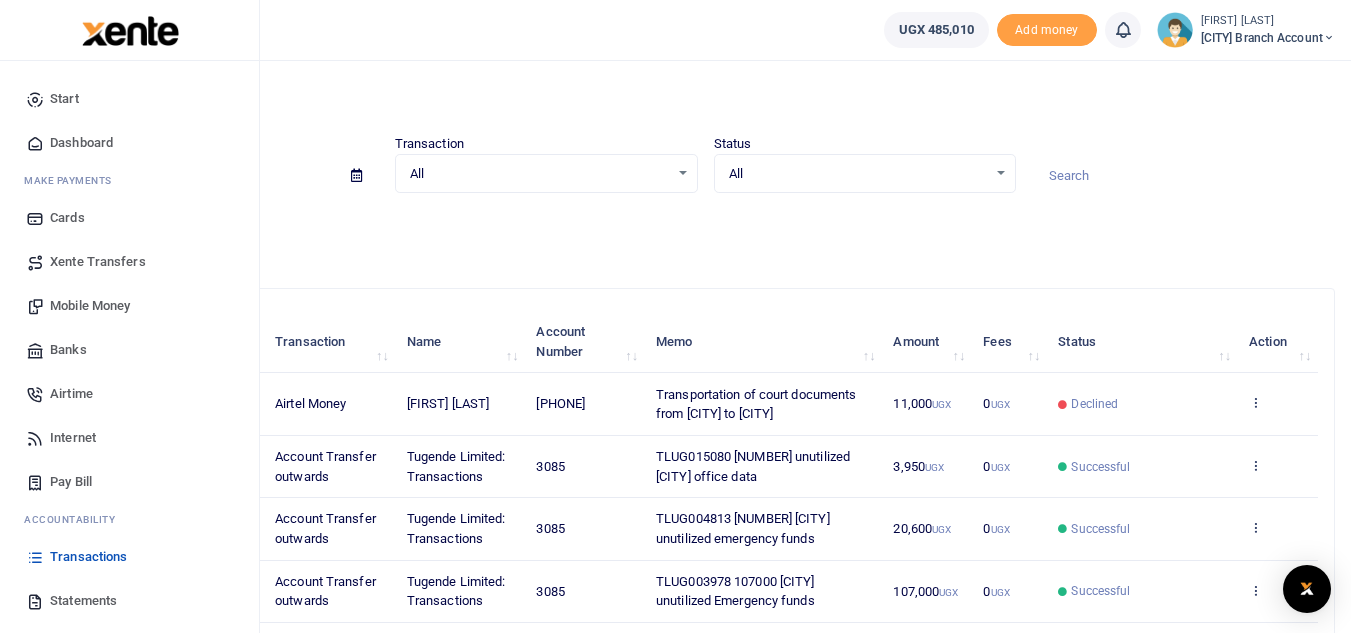click on "Statements" at bounding box center (83, 601) 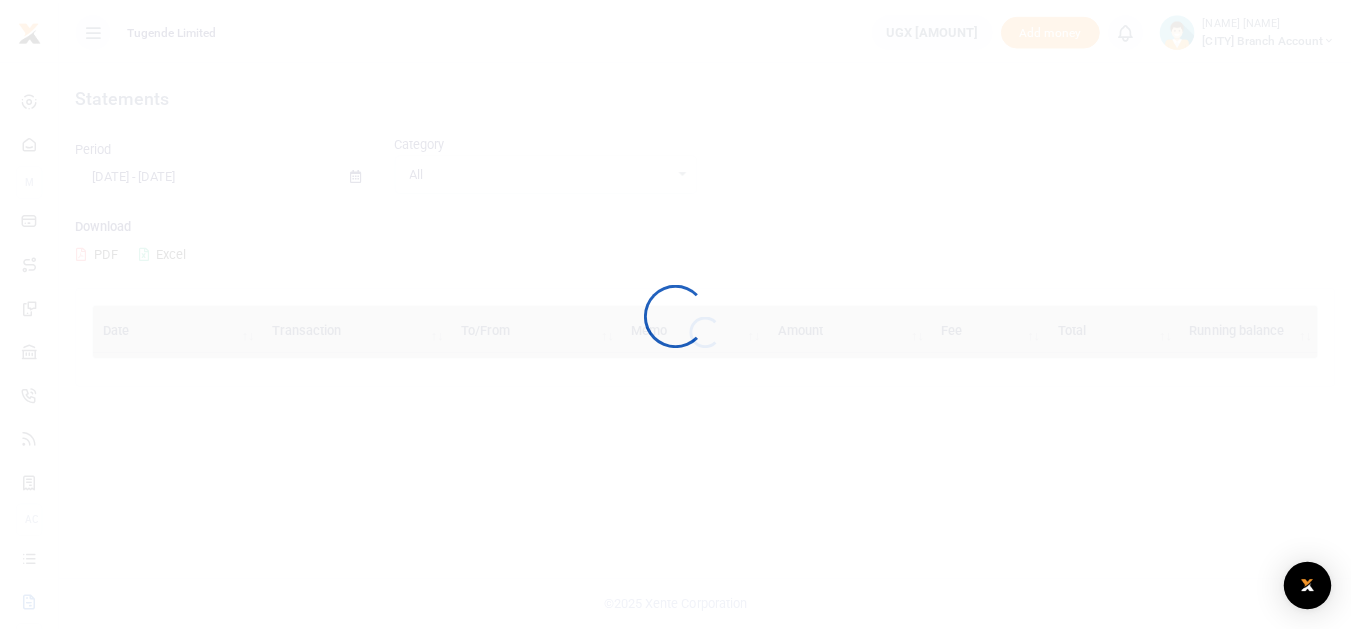 scroll, scrollTop: 0, scrollLeft: 0, axis: both 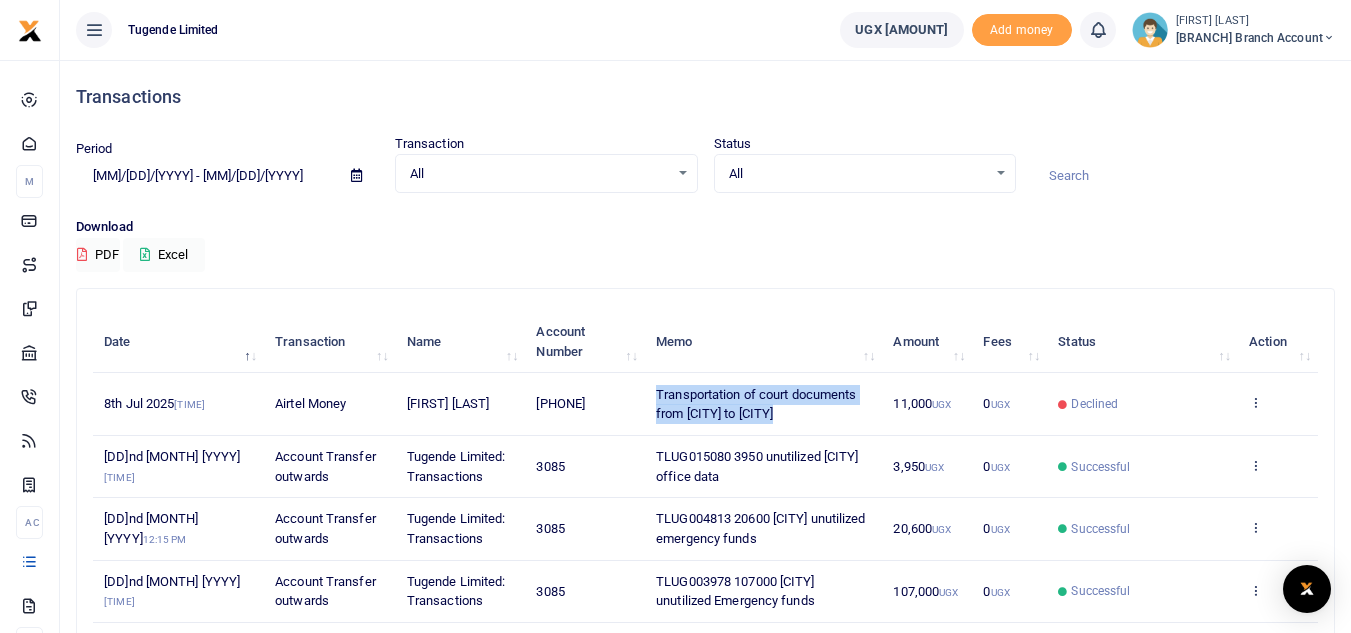 drag, startPoint x: 793, startPoint y: 411, endPoint x: 657, endPoint y: 399, distance: 136.52838 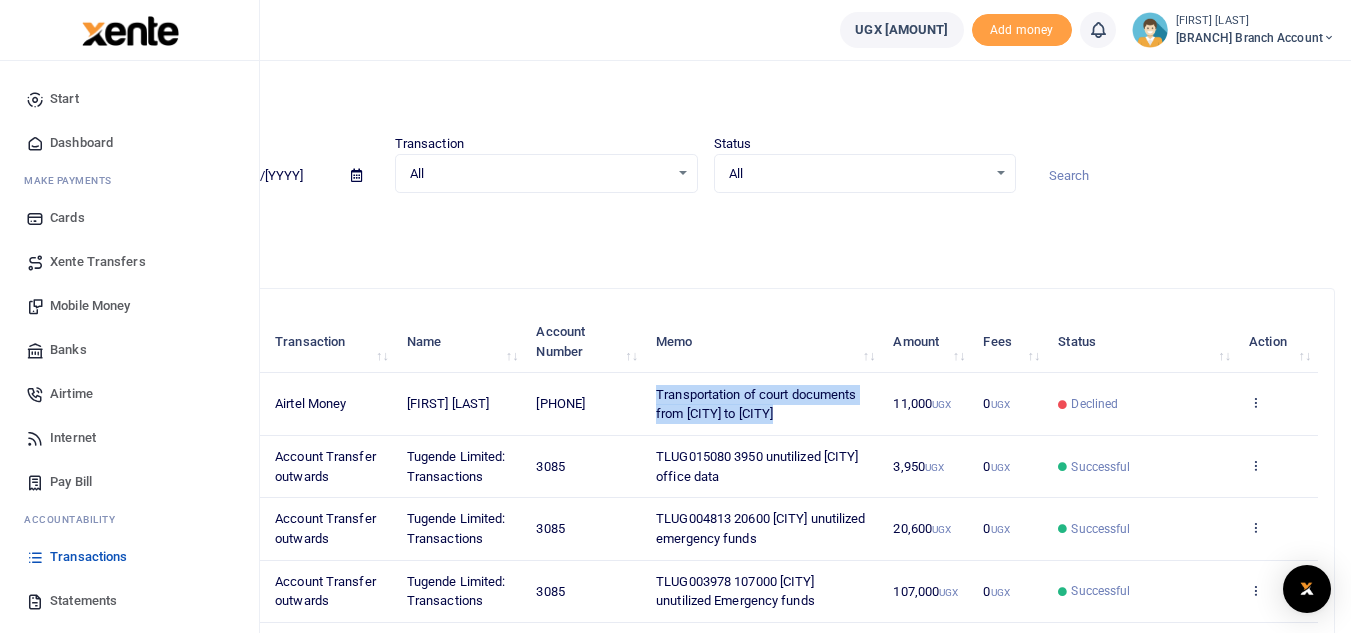 click on "Mobile Money" at bounding box center (90, 306) 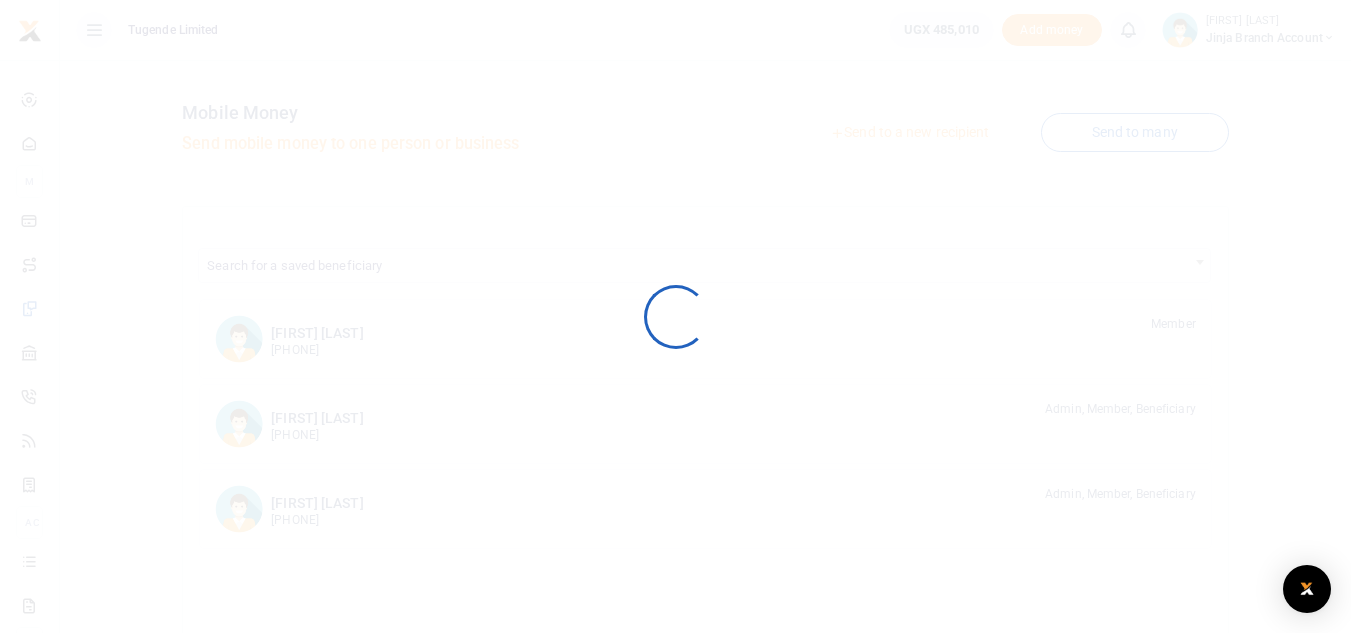 scroll, scrollTop: 0, scrollLeft: 0, axis: both 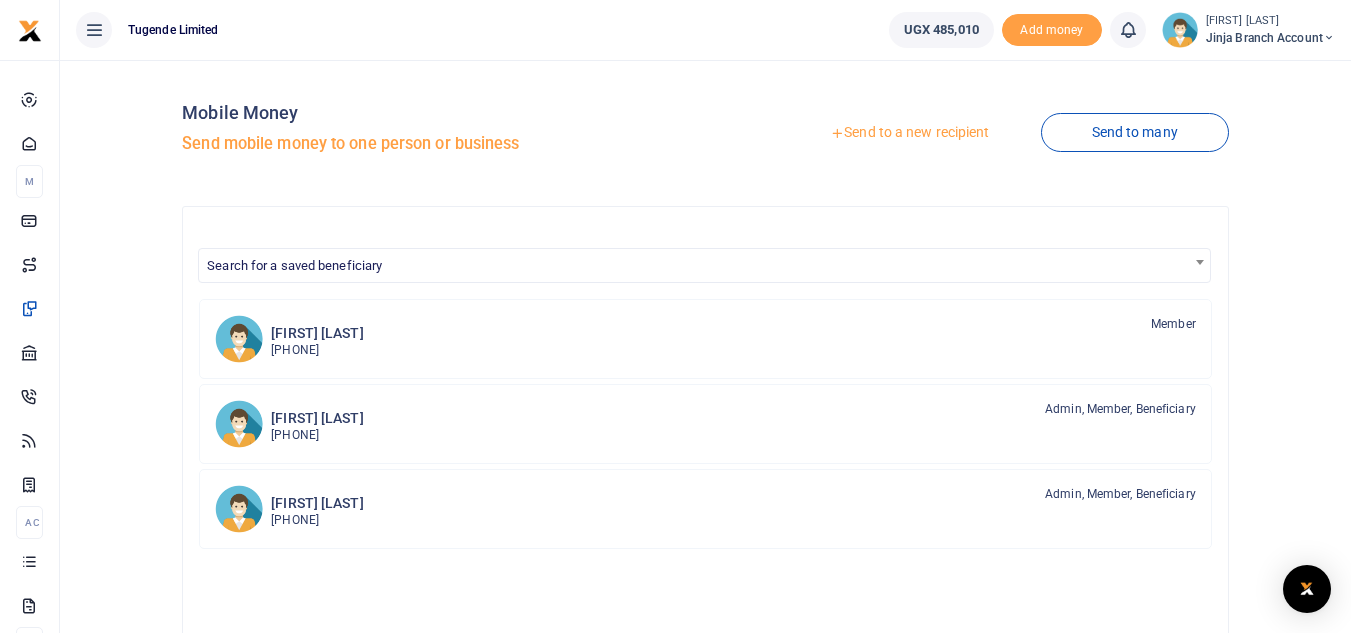 click at bounding box center (675, 316) 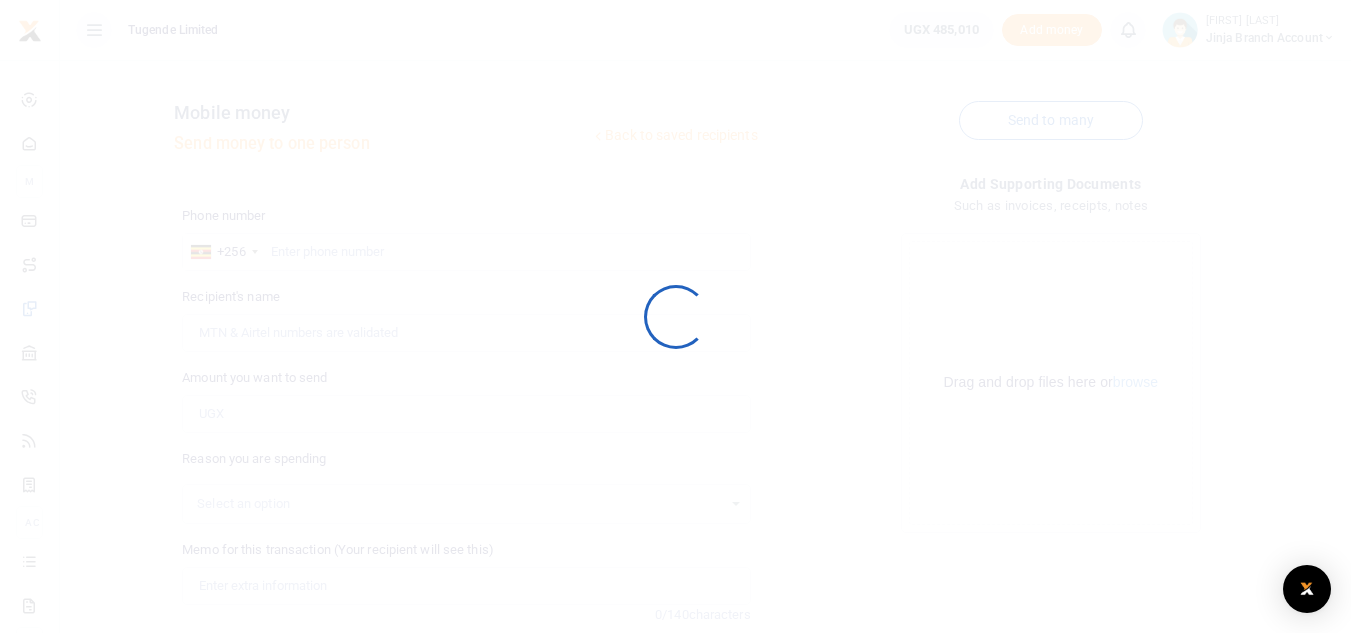scroll, scrollTop: 0, scrollLeft: 0, axis: both 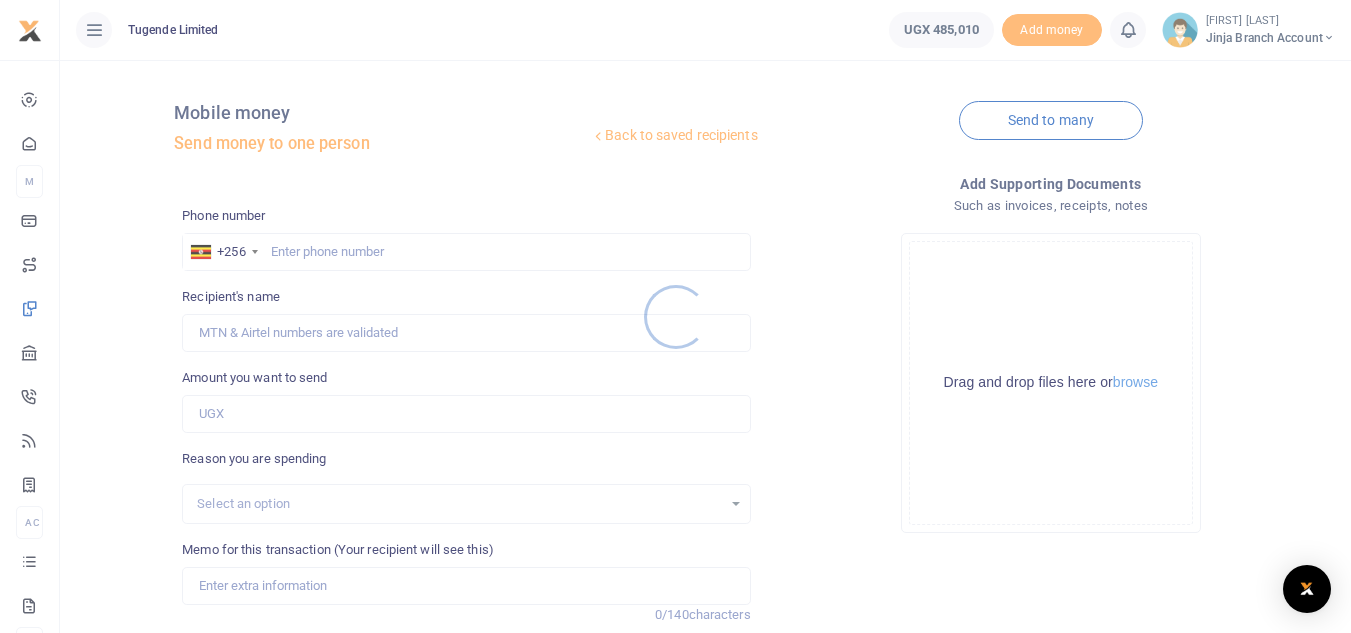 click at bounding box center (675, 316) 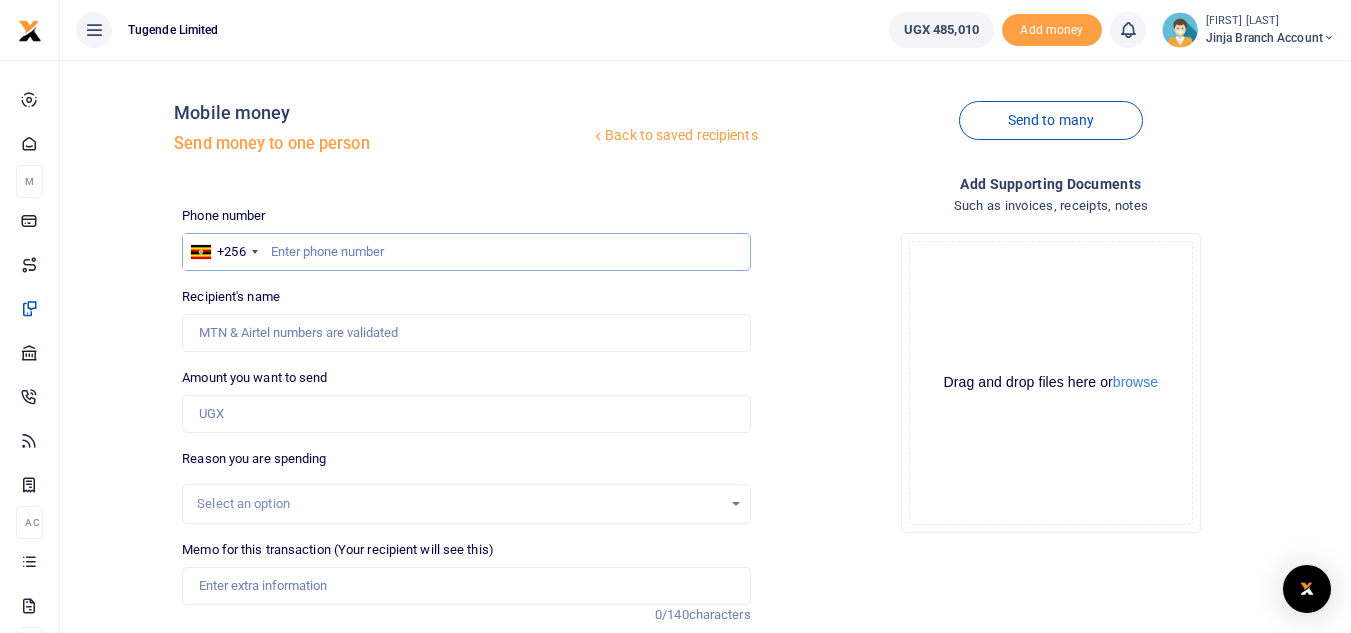 click at bounding box center (466, 252) 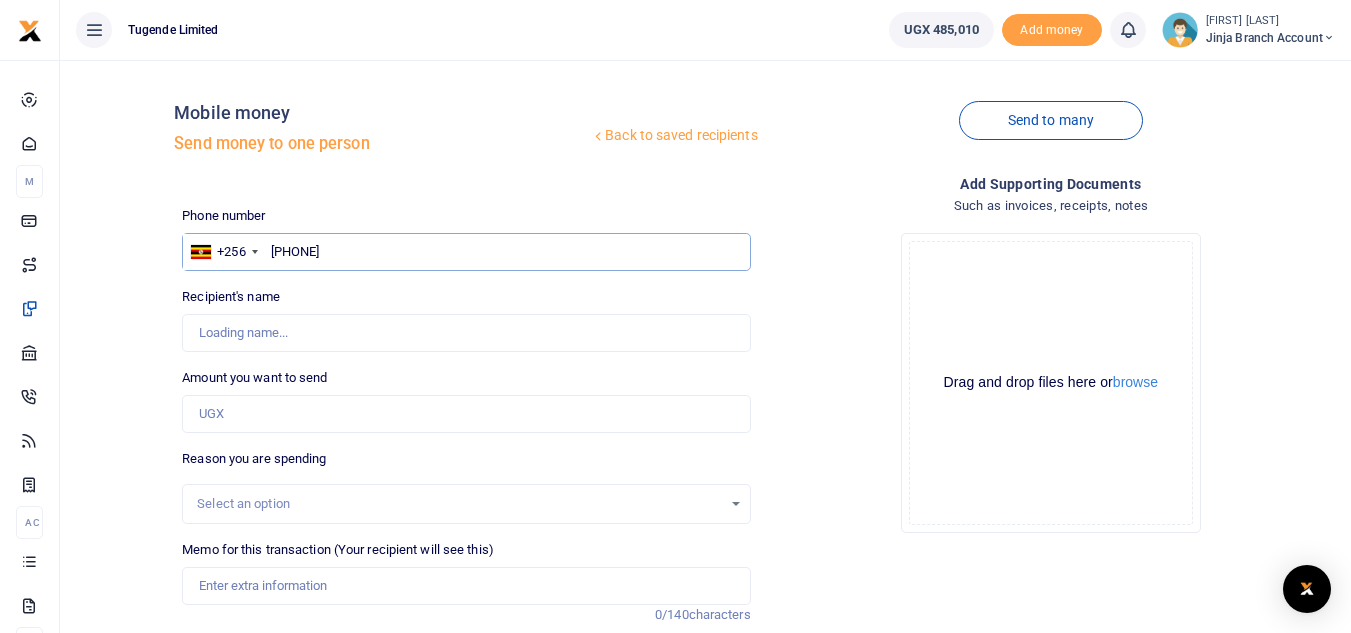 type on "703691451" 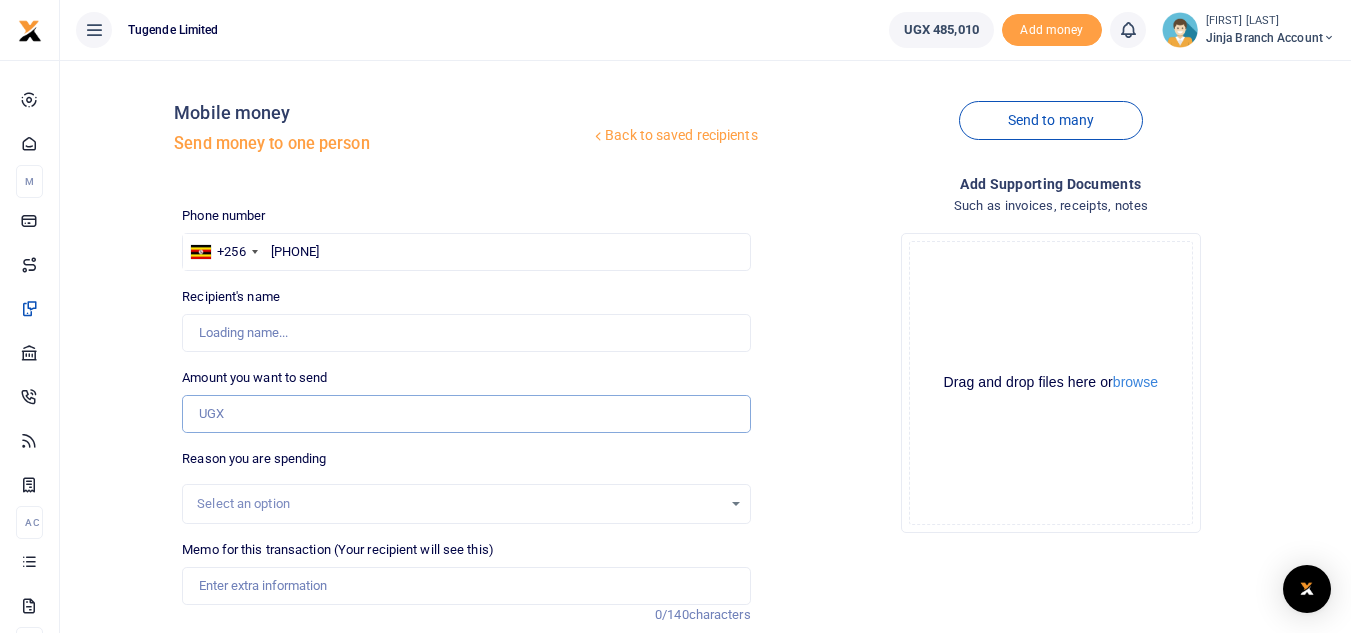 click on "Amount you want to send" at bounding box center [466, 414] 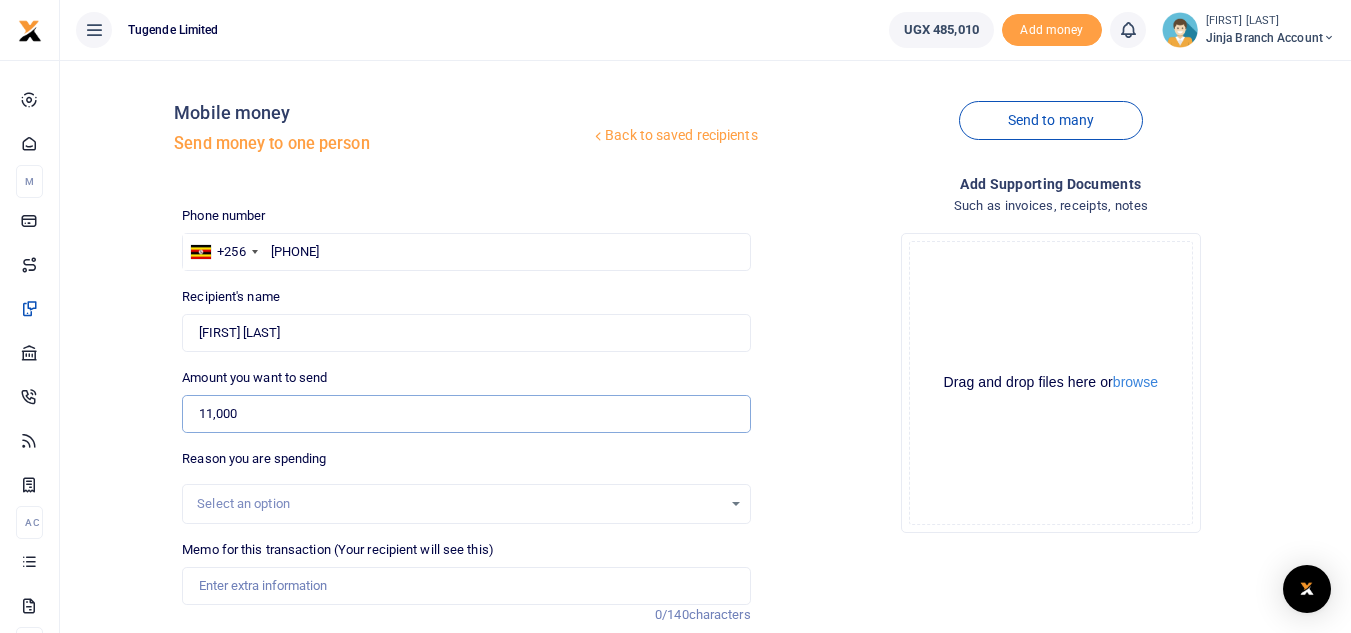 type on "11,000" 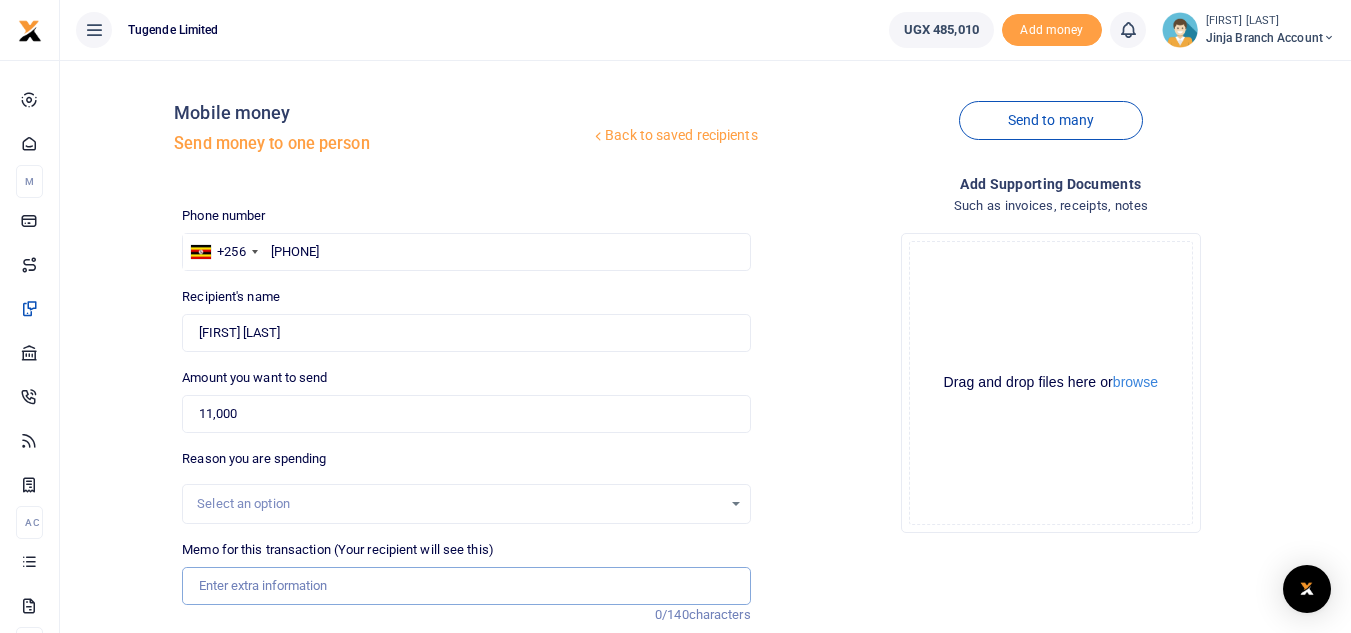 click on "Memo for this transaction (Your recipient will see this)" at bounding box center (466, 586) 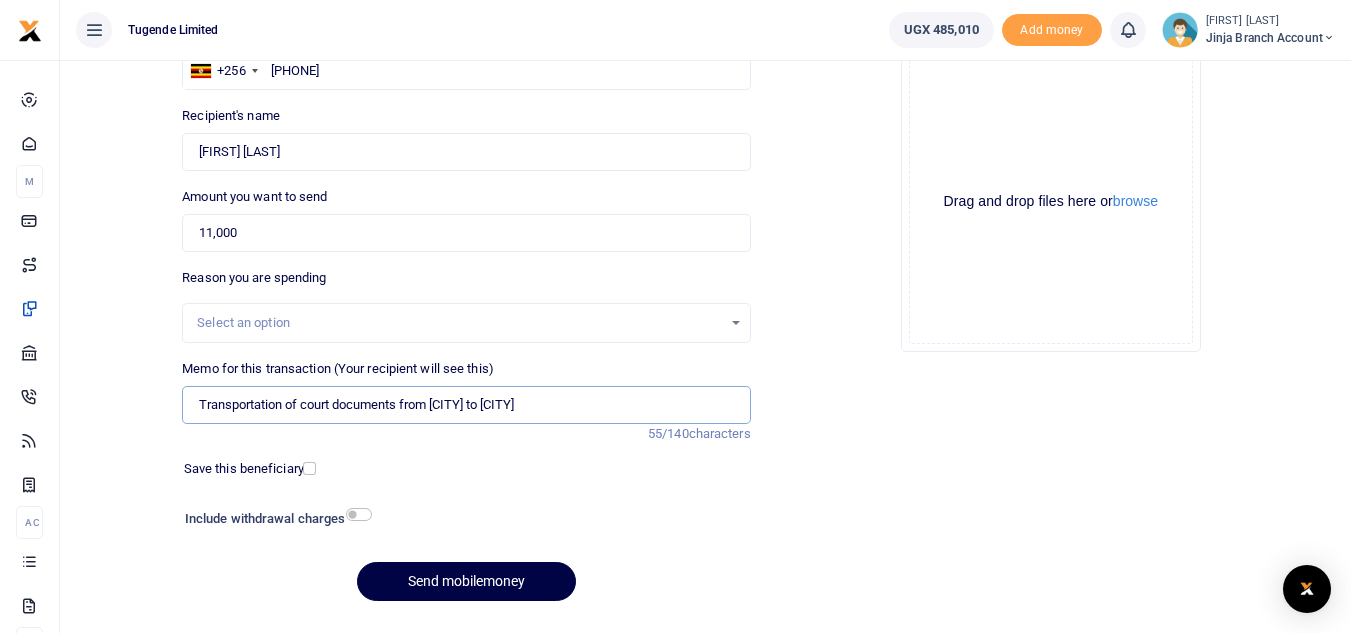 scroll, scrollTop: 182, scrollLeft: 0, axis: vertical 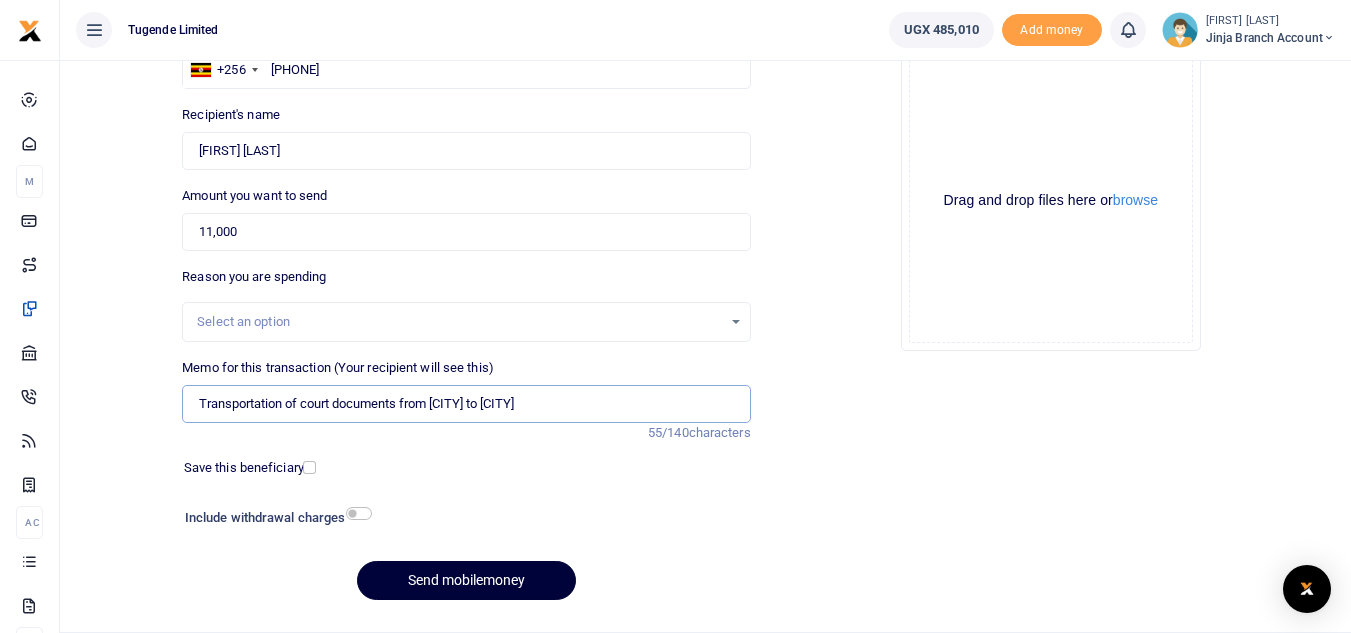 type on "Transportation of court documents from Kampala to Jinja" 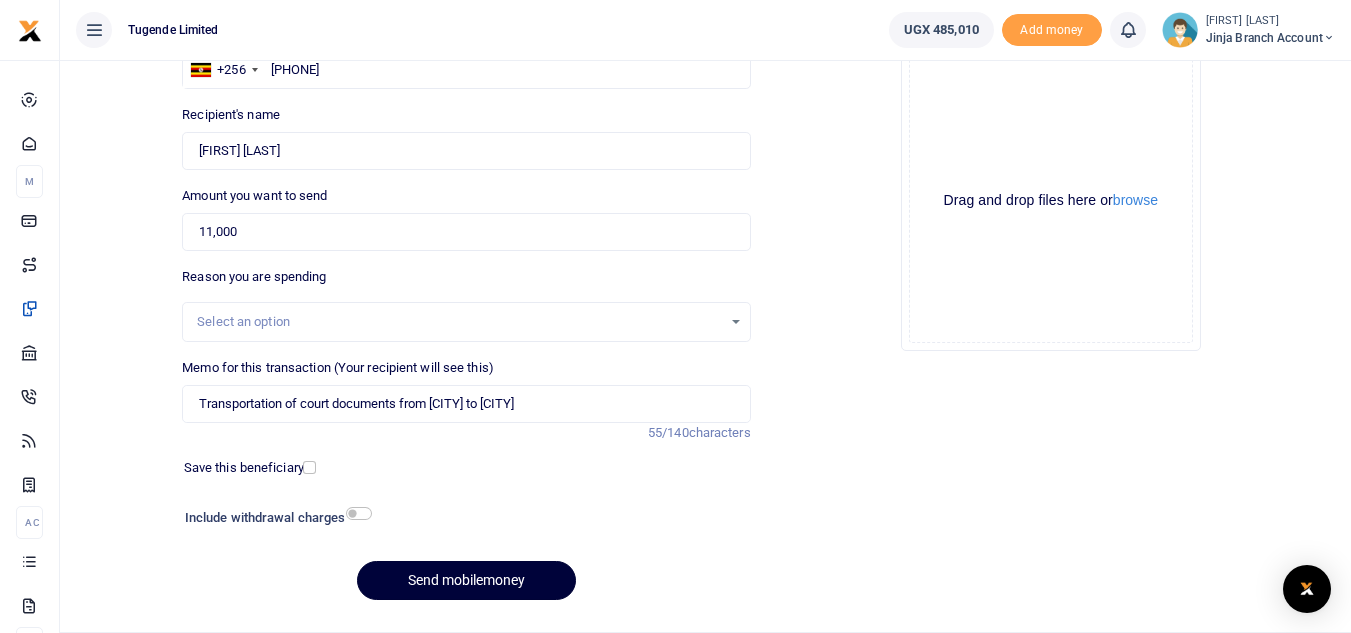 click on "Send mobilemoney" at bounding box center (466, 580) 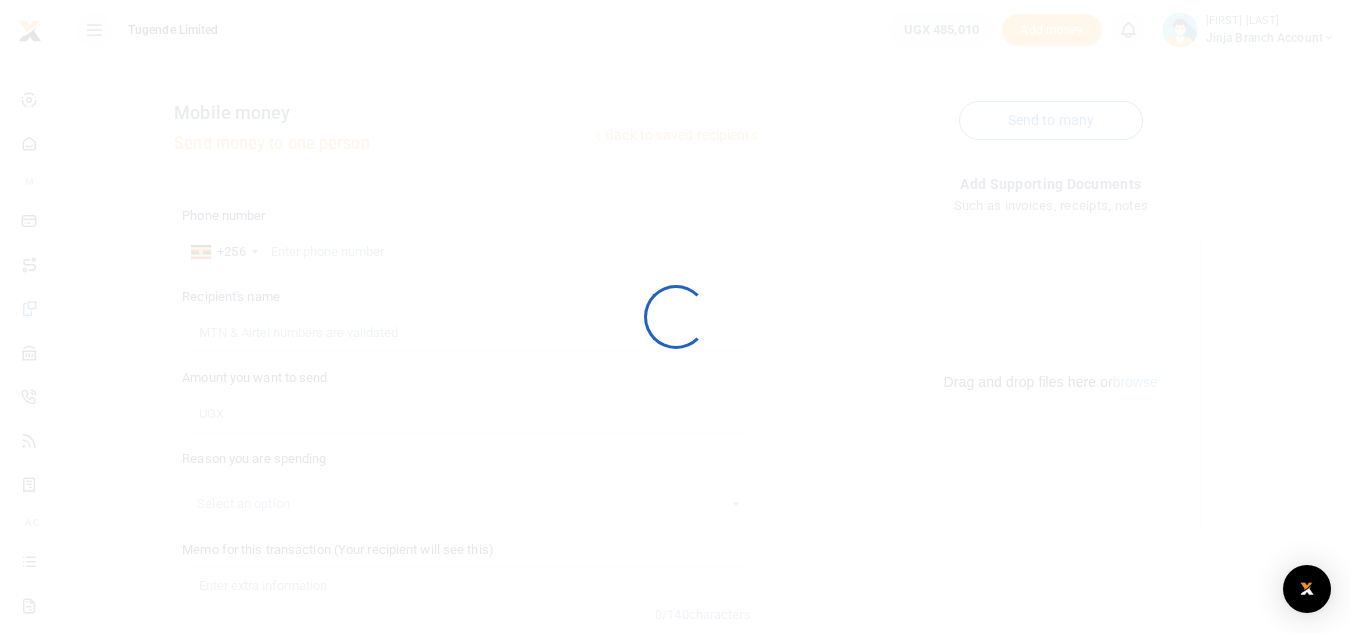 scroll, scrollTop: 182, scrollLeft: 0, axis: vertical 